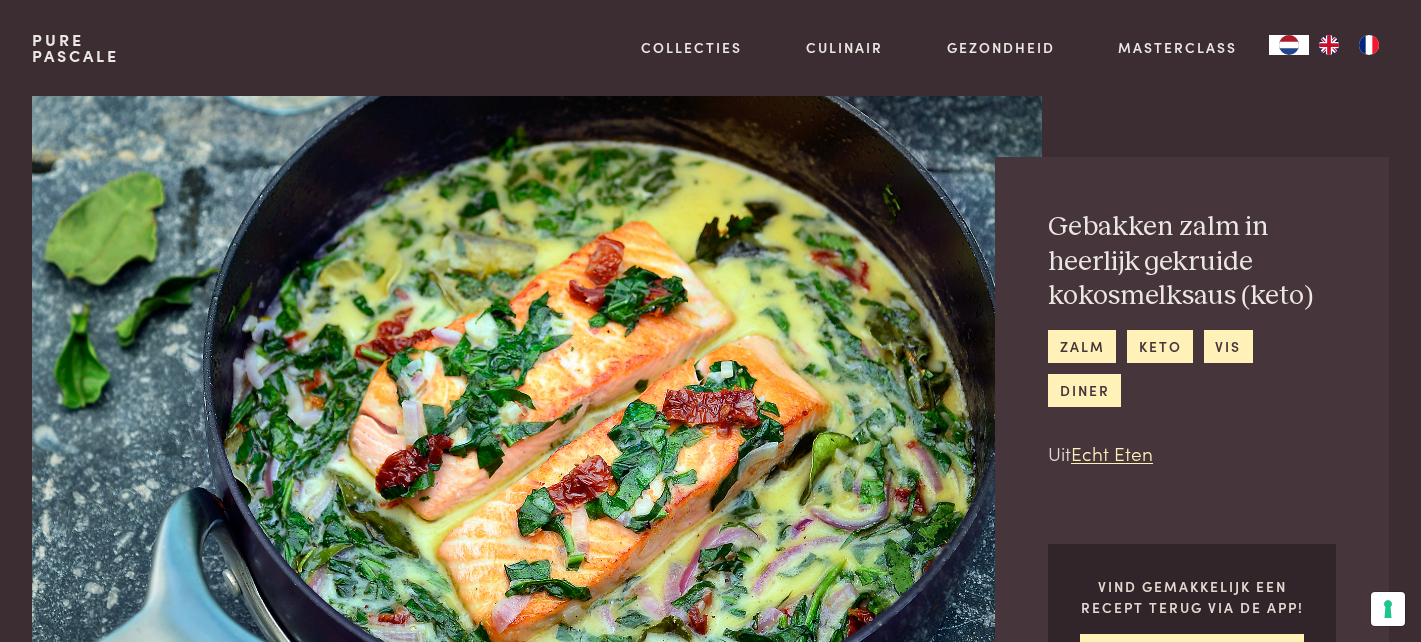 scroll, scrollTop: 0, scrollLeft: 0, axis: both 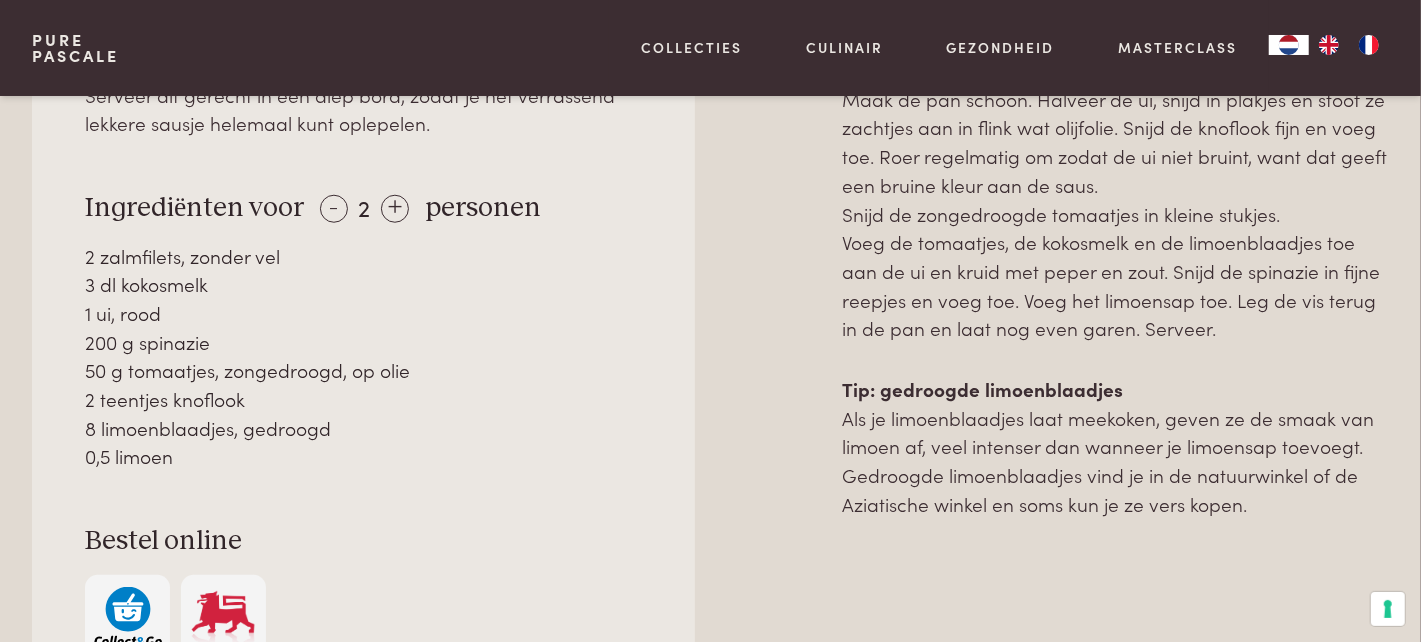 click on "Bak de zalmfilets mooi aan in olijfolie. Haal ze uit de pan en zet opzij.
Maak de pan schoon. Halveer de ui, snijd in plakjes en stoof ze zachtjes aan in flink wat olijfolie. Snijd de knoflook fijn en voeg toe. Roer regelmatig om zodat de ui niet bruint, want dat geeft een bruine kleur aan de saus.
Snijd de zongedroogde tomaatjes in kleine stukjes.
Voeg de tomaatjes, de kokosmelk en de limoenblaadjes toe aan de ui en kruid met peper en zout. Snijd de spinazie in fijne reepjes en voeg toe. Voeg het limoensap toe. Leg de vis terug in de pan en laat nog even garen. Serveer." at bounding box center (1115, 185) 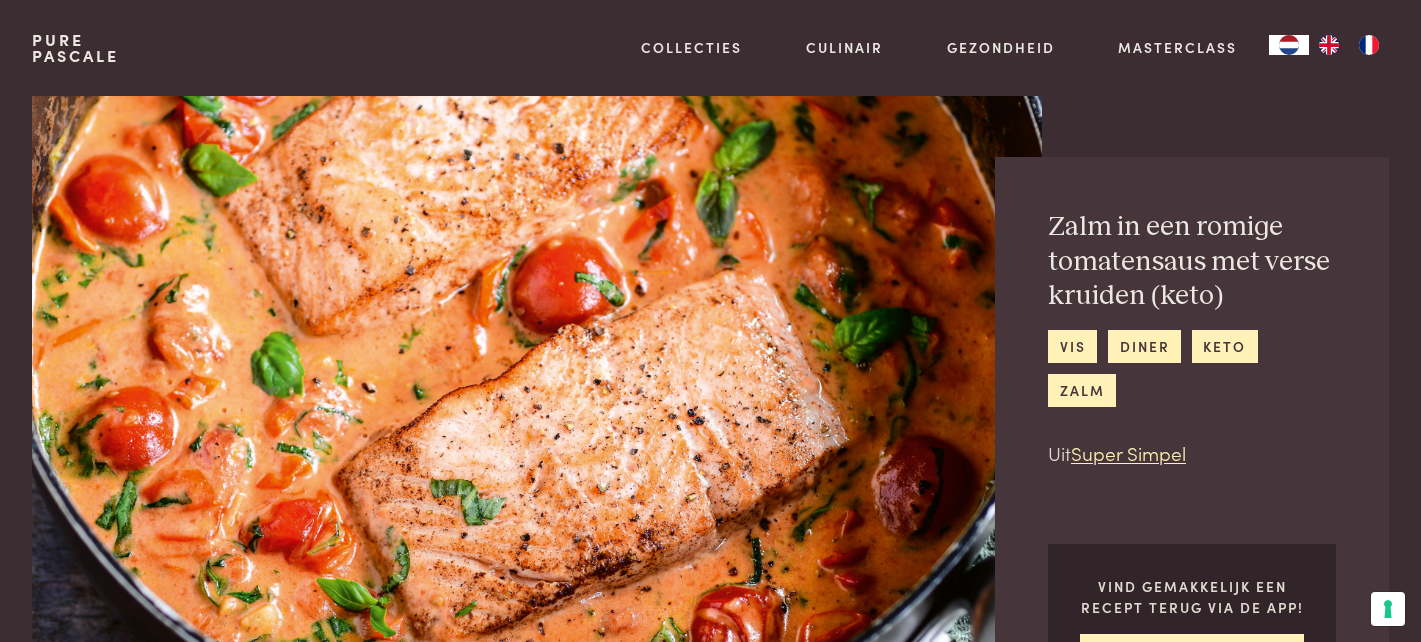 scroll, scrollTop: 68, scrollLeft: 0, axis: vertical 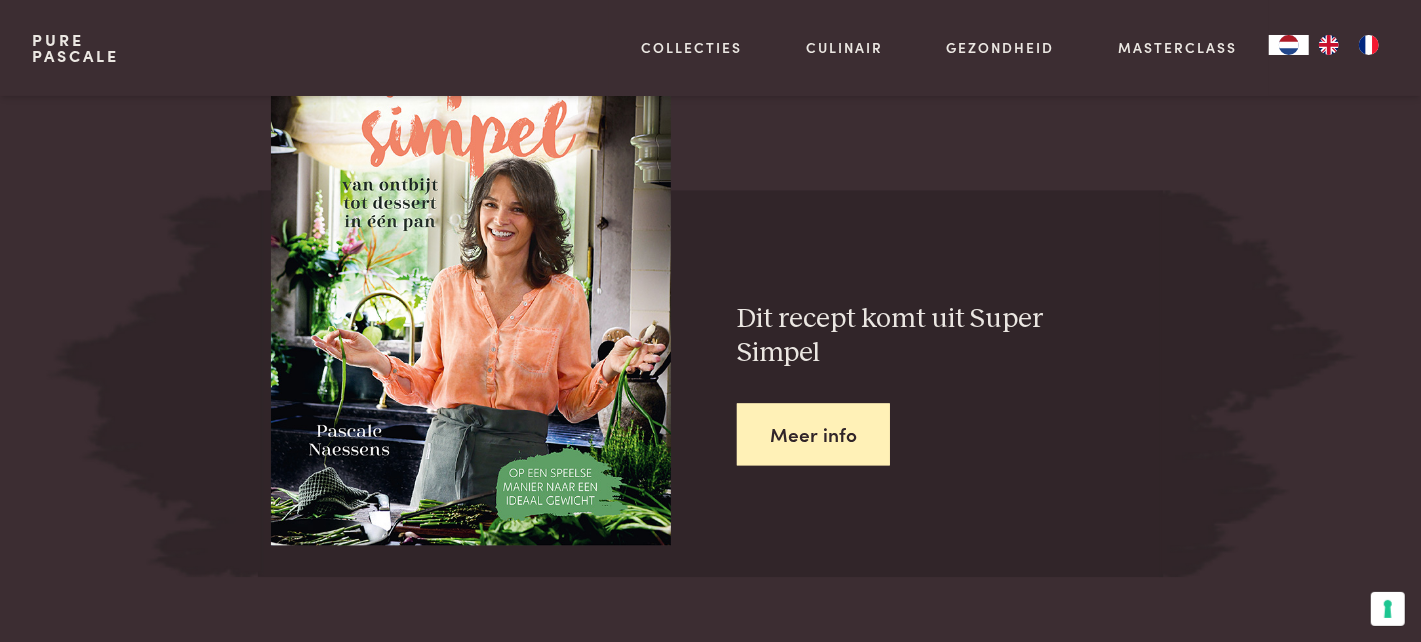 click on "Pure
Pascale
Collecties
Kitchenware   Tableware   Bathroom   Interior   Inspiratie   Alles van Collecties     Collecties
Culinair
Boeken   Vertalingen   Recepten   Weekmenu's   Alles van Culinair     Culinair
Gezondheid
Mijn kookstijl   Lowcarb   Interviews met deskundigen   Blog   Begeleiding   Alles van Gezondheid     Gezondheid
Masterclass
Collecties
Kitchenware   Tableware   Bathroom   Interior   Inspiratie
Culinair
Boeken   Vertalingen   Recepten   Weekmenu's
Gezondheid
Mijn kookstijl   Lowcarb   Interviews met deskundigen" at bounding box center [710, -362] 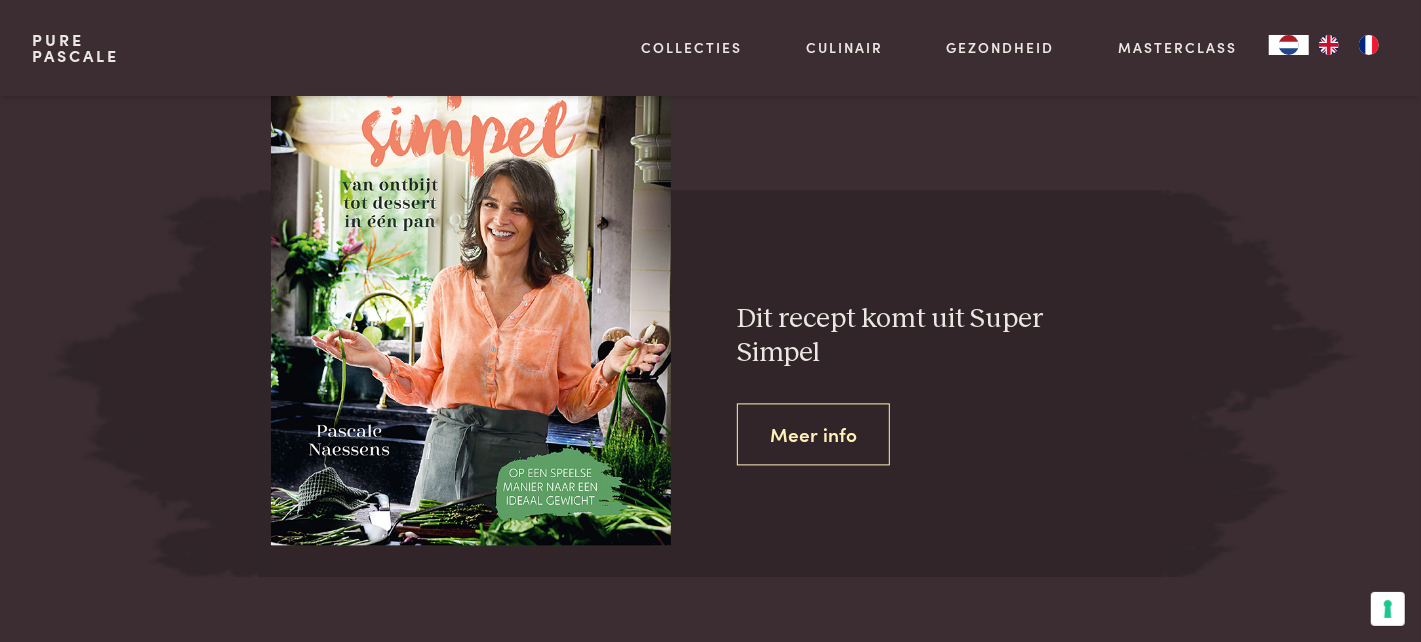 click on "Meer info" at bounding box center [813, 434] 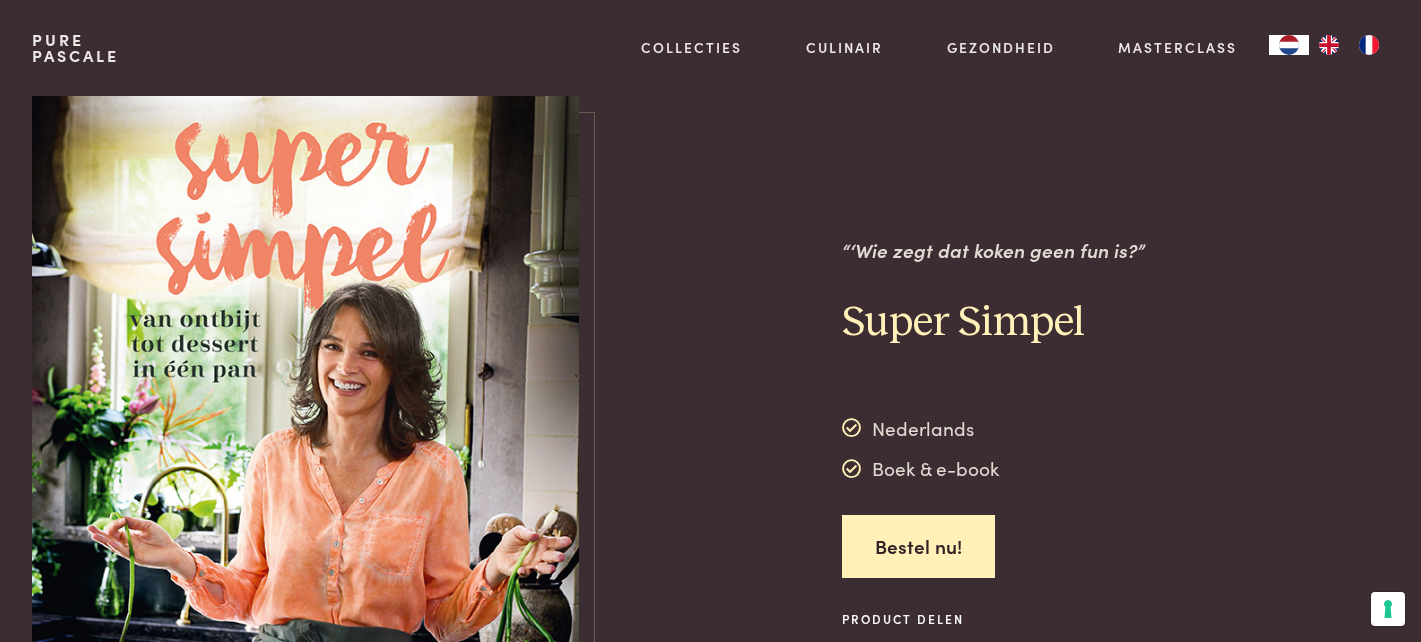 scroll, scrollTop: 0, scrollLeft: 0, axis: both 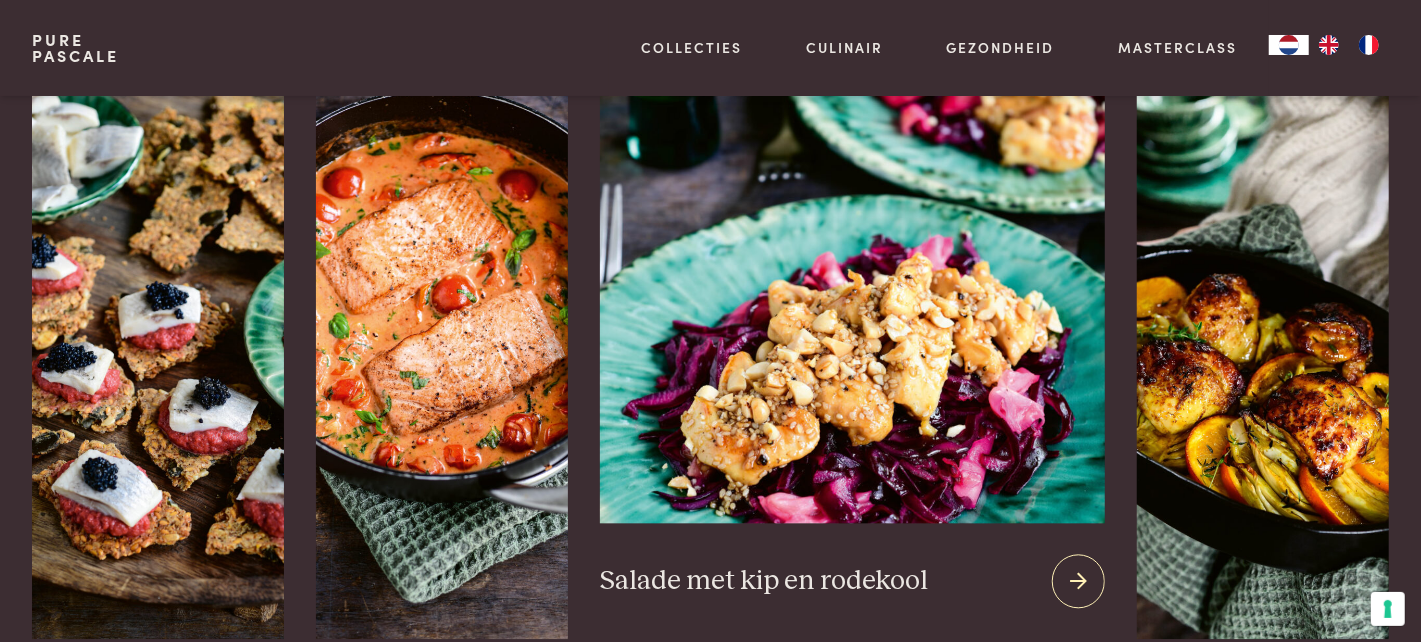 click at bounding box center (852, 280) 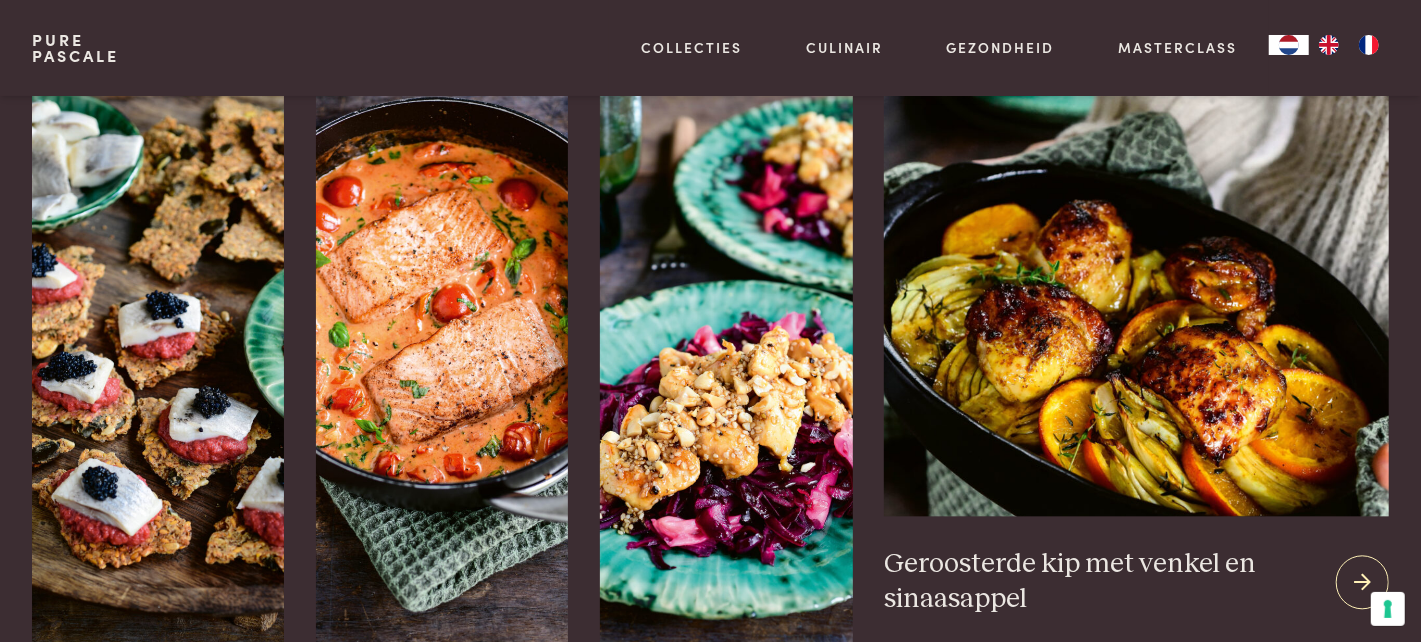 click at bounding box center (1362, 582) 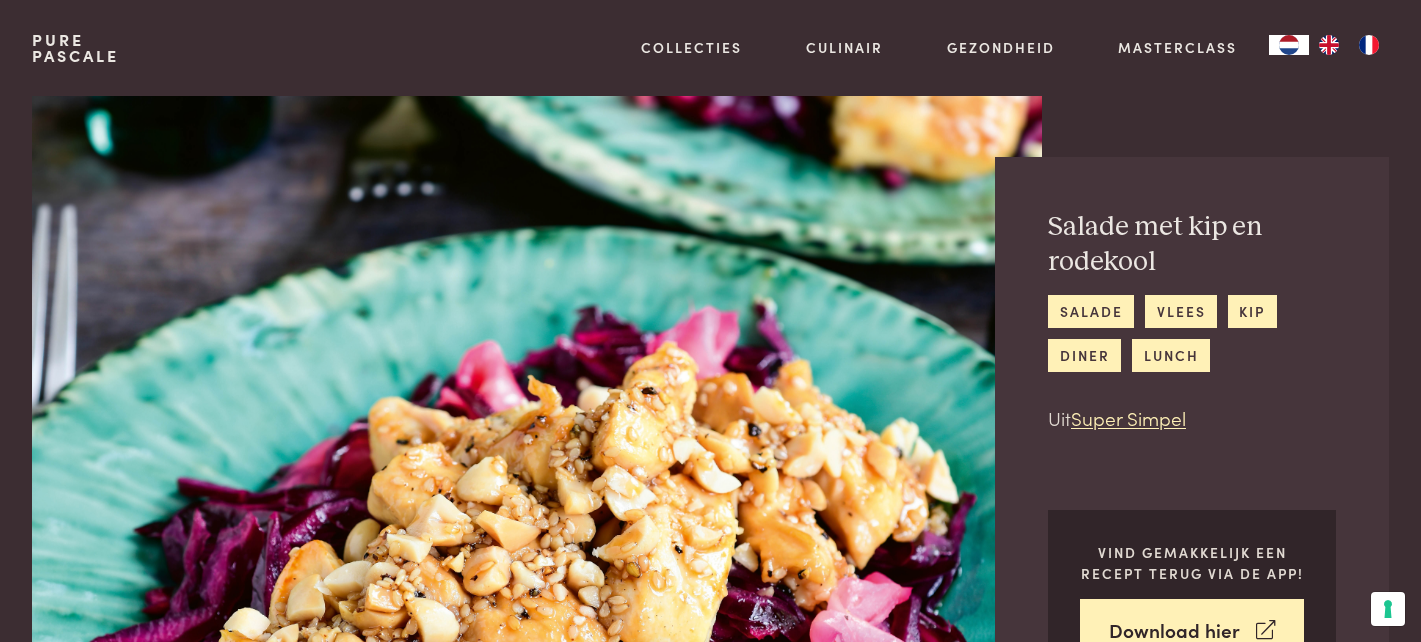 scroll, scrollTop: 0, scrollLeft: 0, axis: both 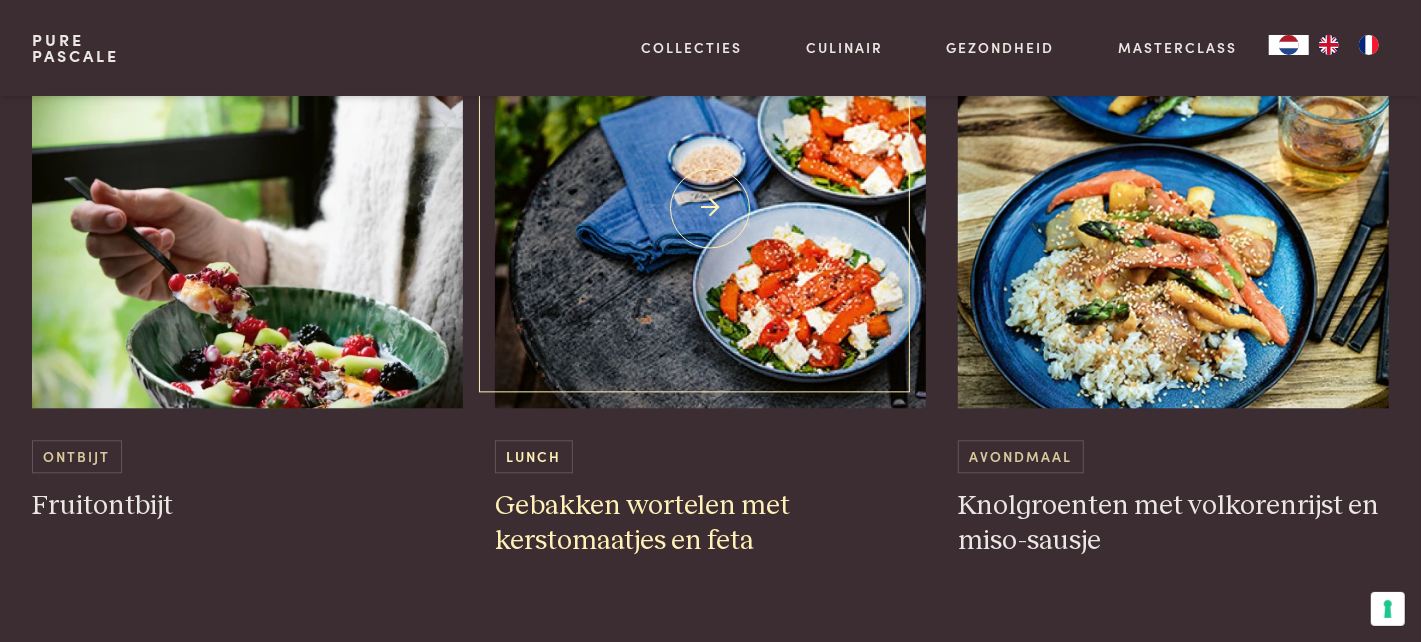 click at bounding box center (710, 208) 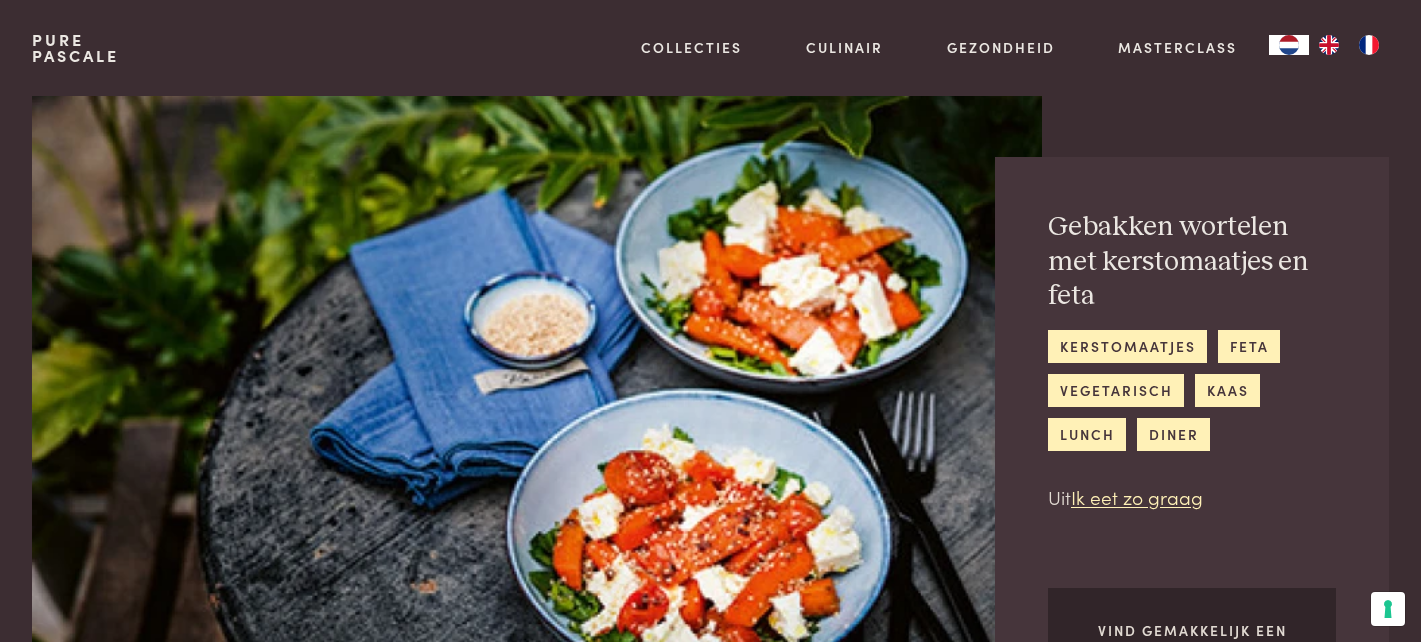 scroll, scrollTop: 0, scrollLeft: 0, axis: both 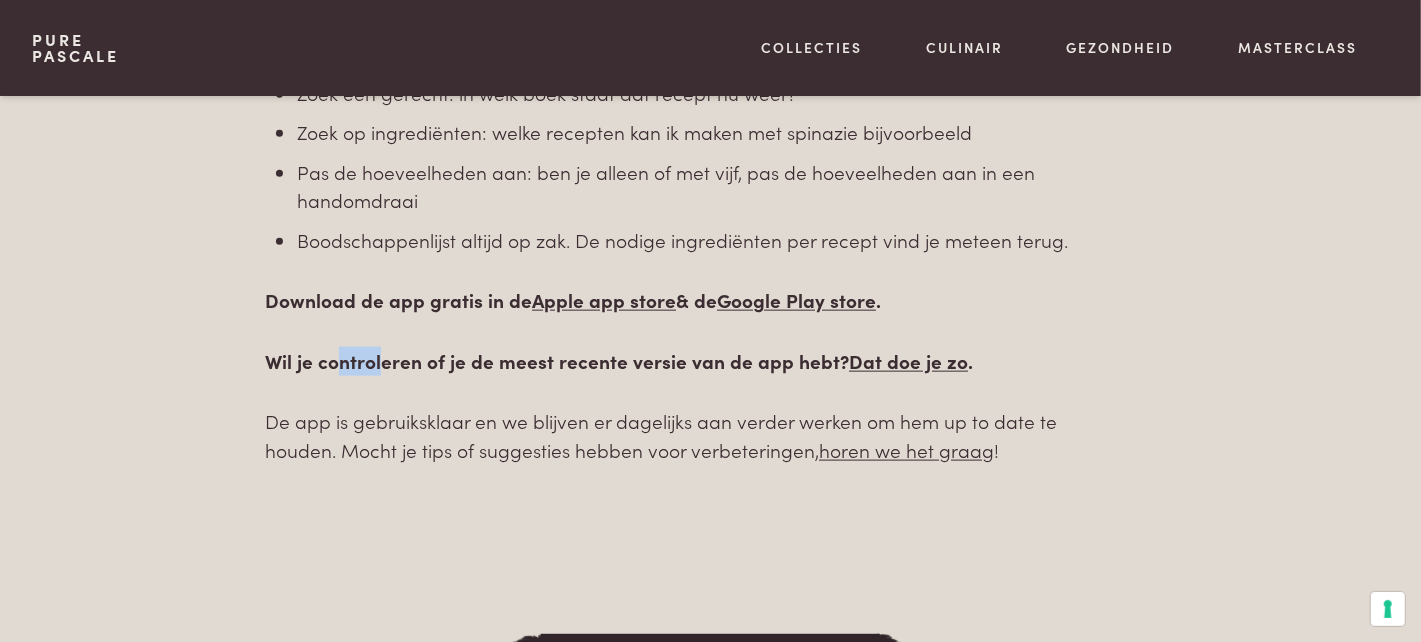 drag, startPoint x: 376, startPoint y: 326, endPoint x: 99, endPoint y: 95, distance: 360.6799 